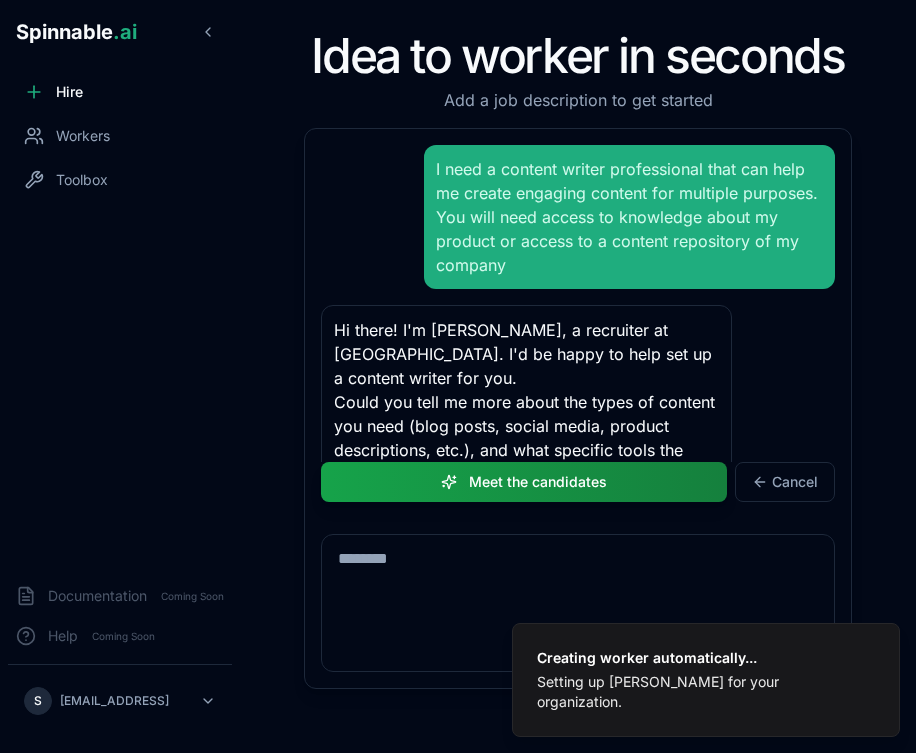 scroll, scrollTop: 0, scrollLeft: 0, axis: both 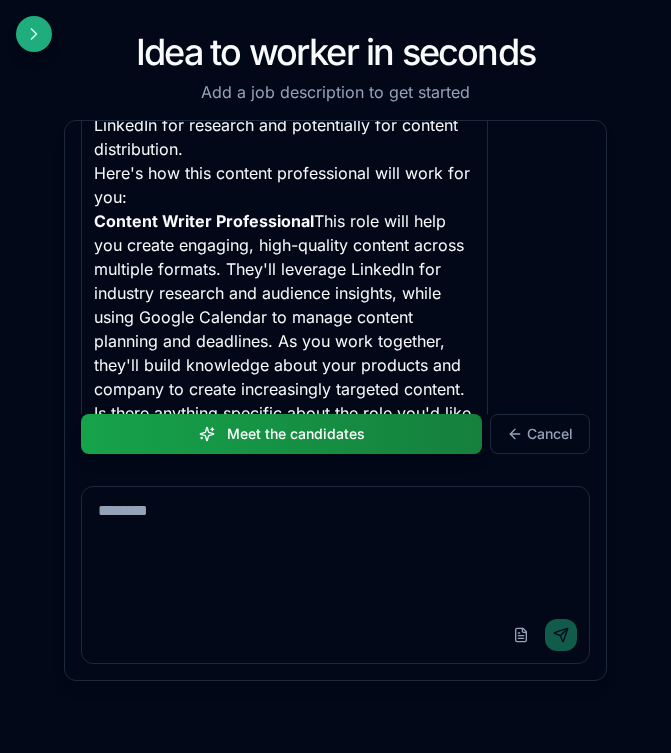 click on "Thanks for that clarification. Let me summarize the role we're creating:
I'll set up a professional content writer who will connect to your LinkedIn and Google Calendar to help create engaging content for multiple purposes. They'll learn more about your products and company over time. The writer will be able to schedule content creation sessions and leverage LinkedIn for research and potentially for content distribution.
Here's how this content professional will work for you:
Content Writer Professional
This role will help you create engaging, high-quality content across multiple formats. They'll leverage LinkedIn for industry research and audience insights, while using Google Calendar to manage content planning and deadlines. As you work together, they'll build knowledge about your products and company to create increasingly targeted content.
Is there anything specific about the role you'd like to adjust before we finalize?" at bounding box center [335, 185] 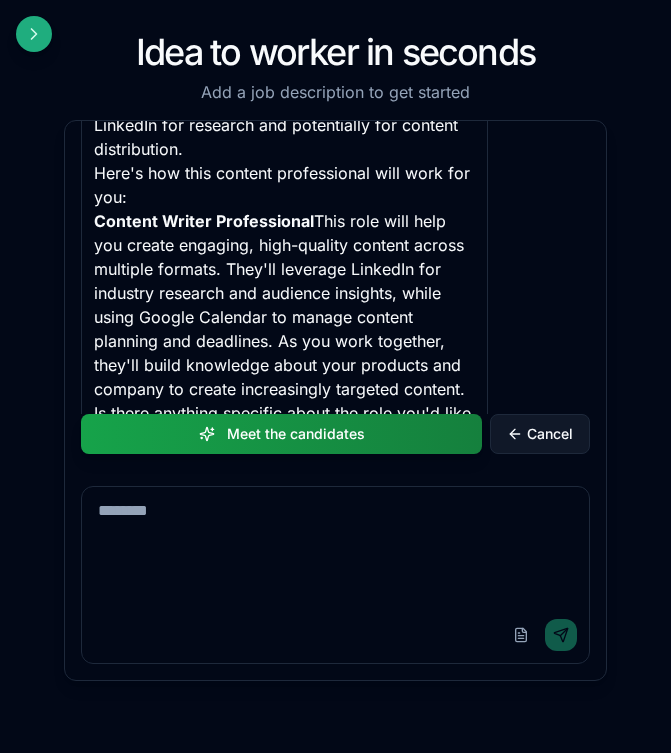 click on "Cancel" at bounding box center [550, 434] 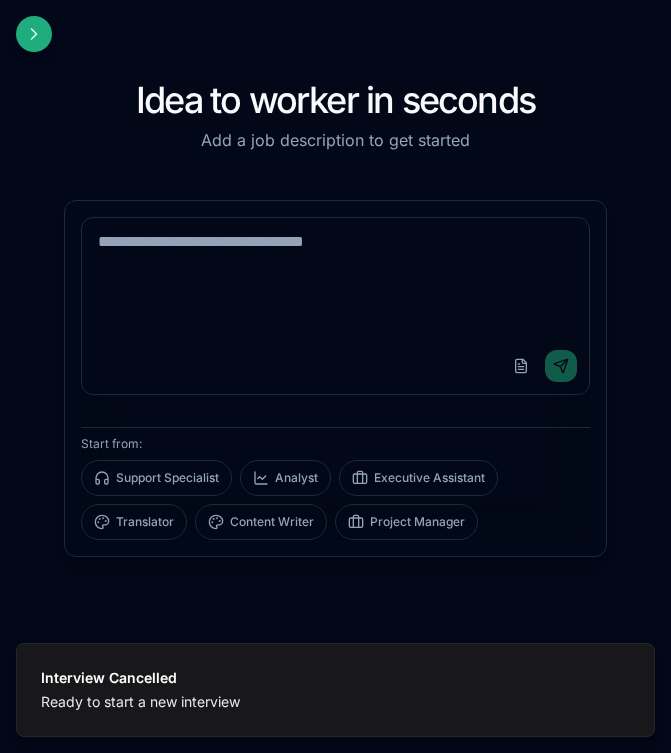 click on "Interview Cancelled Ready to start a new interview" at bounding box center (335, 690) 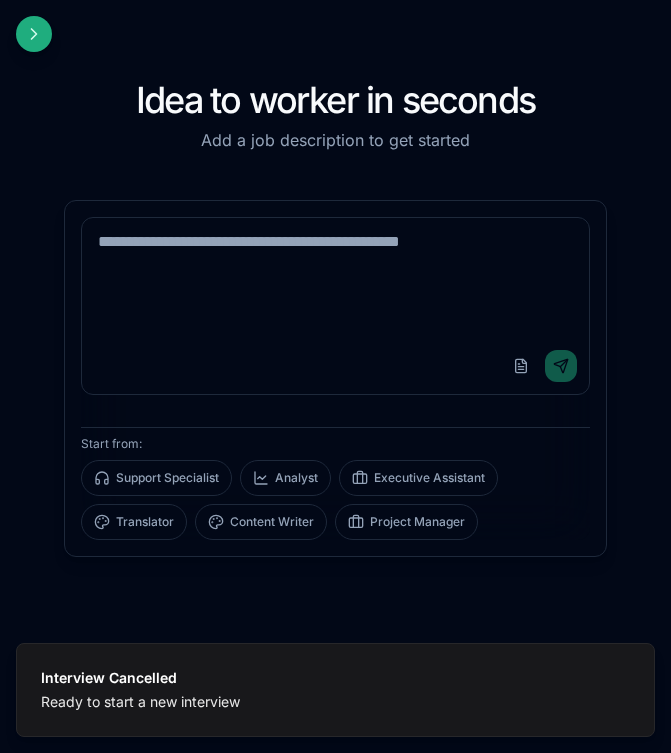 click on "Interview Cancelled Ready to start a new interview" at bounding box center [335, 690] 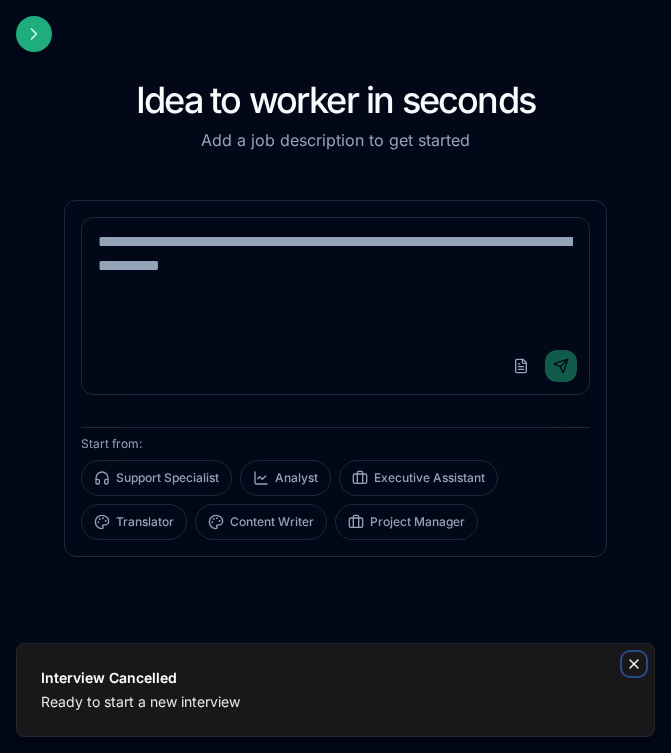 click 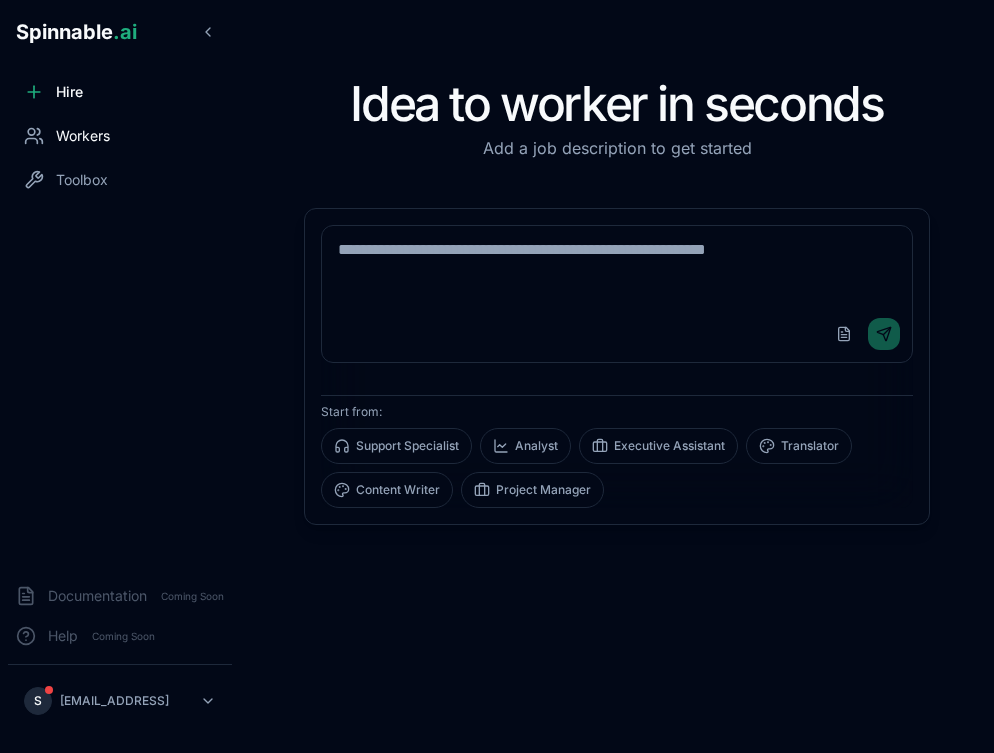 click on "Workers" at bounding box center [120, 136] 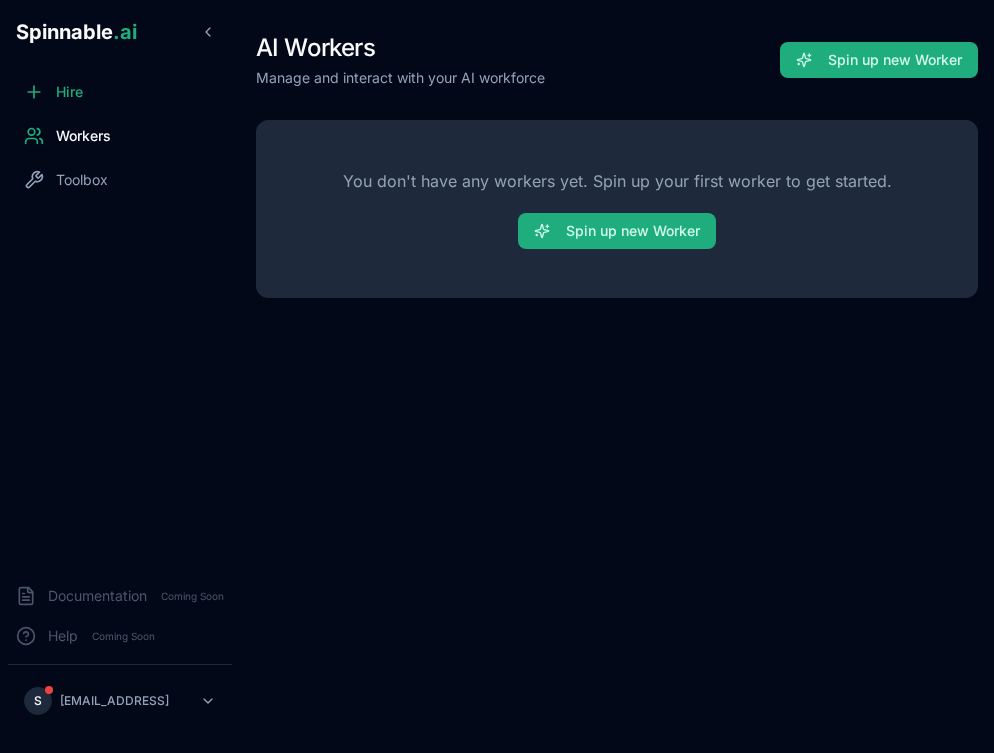 click on "You don't have any workers yet. Spin up your first worker to get started. Spin up new Worker" at bounding box center (617, 209) 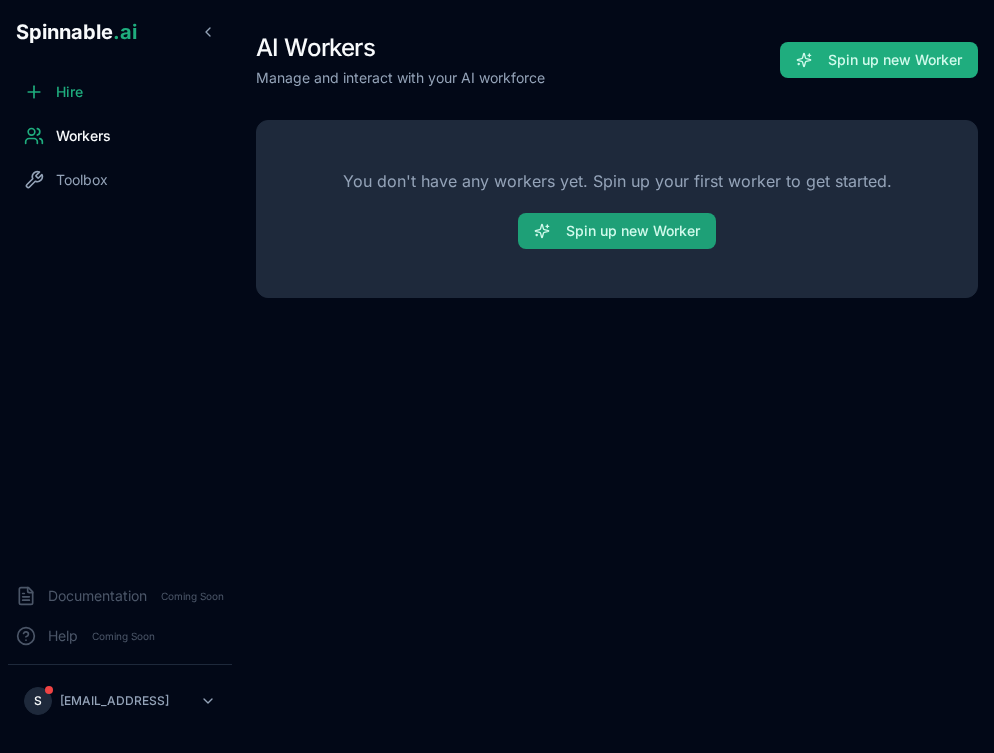 click on "Spin up new Worker" at bounding box center (617, 231) 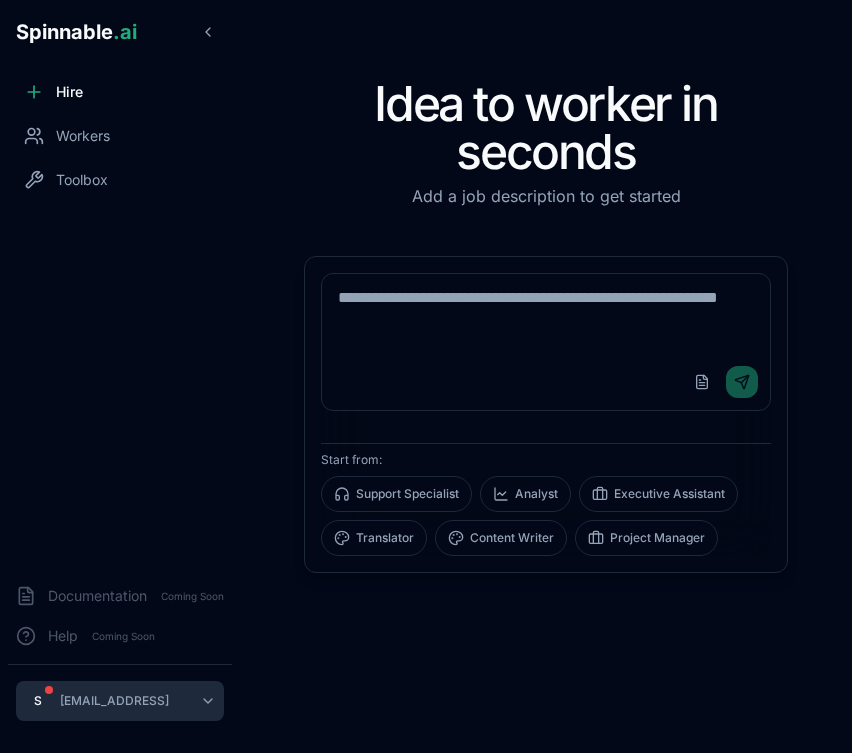 click on "Spinnable .ai Hire Workers Toolbox Documentation Coming Soon Help Coming Soon S sebastiao+hsaec@spinnable.ai Idea to worker in seconds Add a job description to get started Upload File Send Start from: Support Specialist Analyst Executive Assistant Translator Content Writer Project Manager" at bounding box center [426, 376] 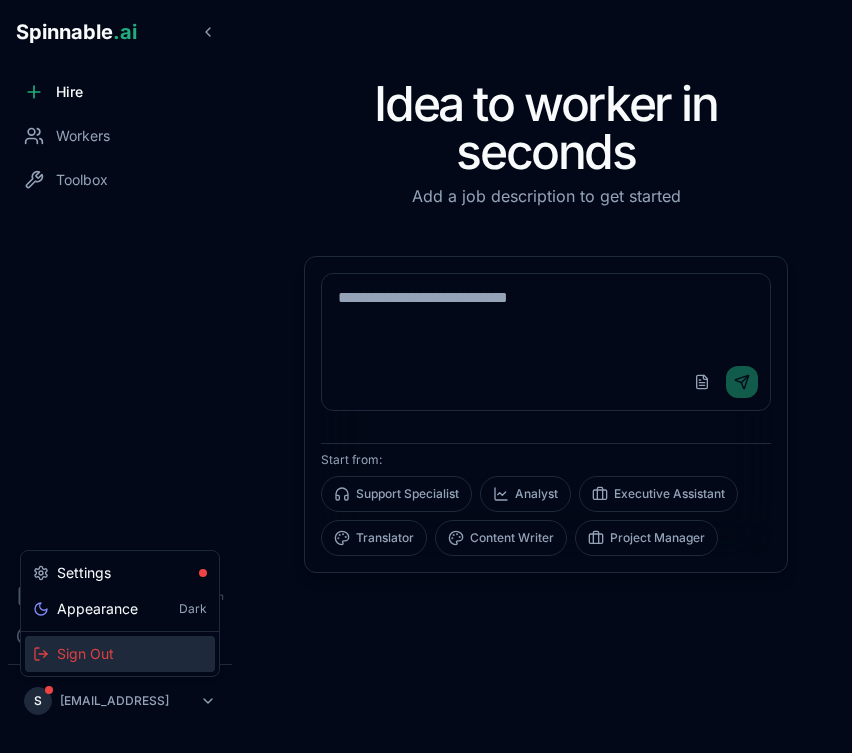click on "Sign Out" at bounding box center [120, 654] 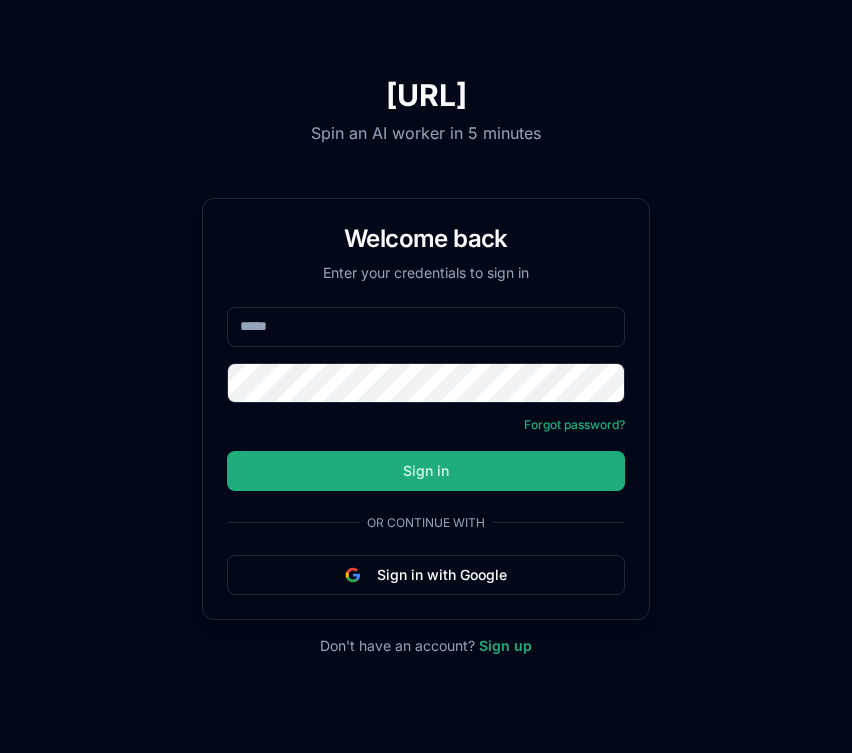 scroll, scrollTop: 0, scrollLeft: 0, axis: both 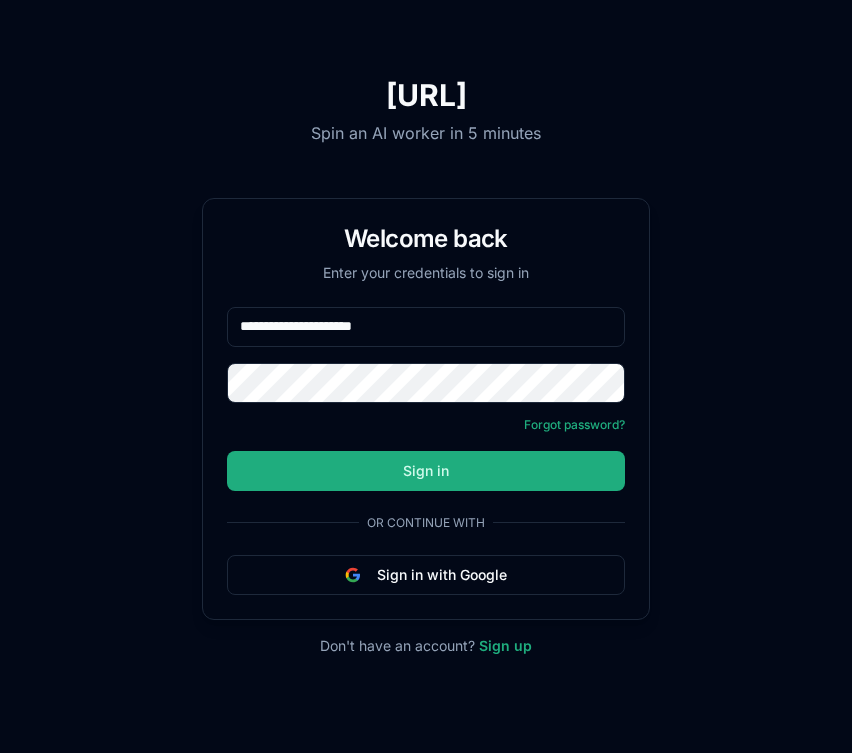 type on "**********" 